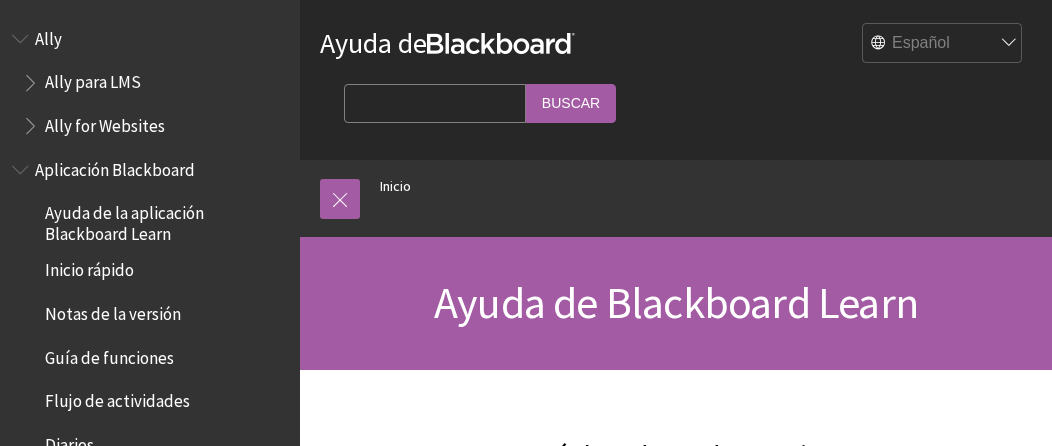 scroll, scrollTop: 0, scrollLeft: 0, axis: both 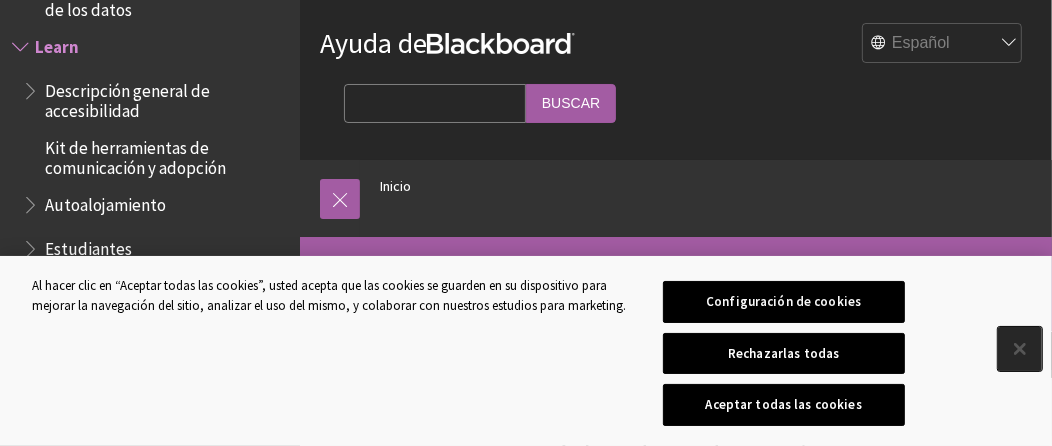 click at bounding box center (1020, 349) 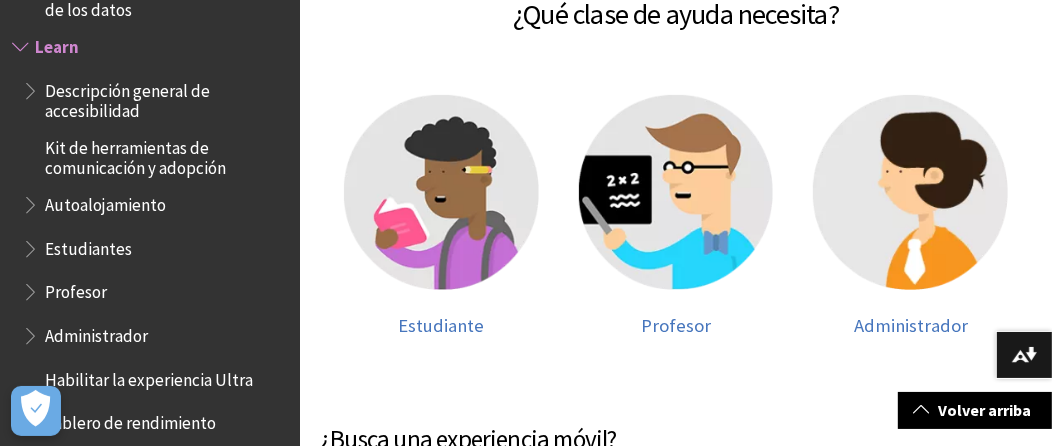 scroll, scrollTop: 444, scrollLeft: 0, axis: vertical 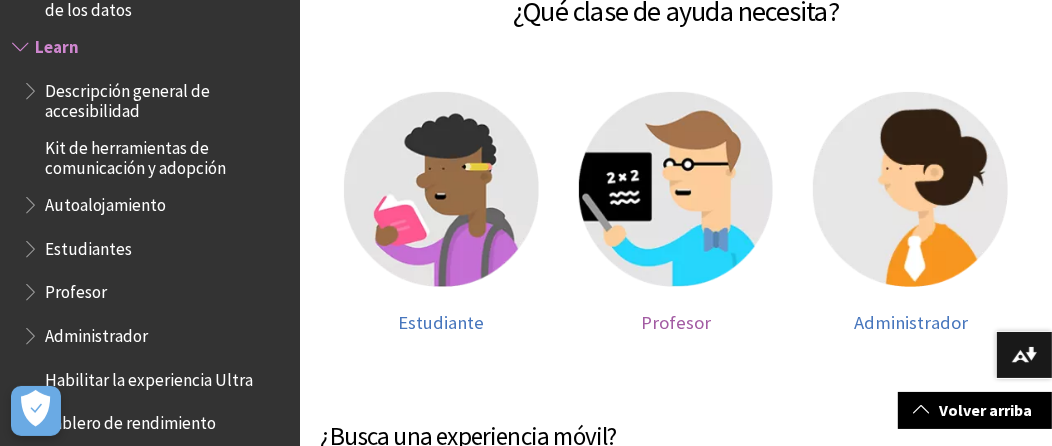 click on "Profesor" at bounding box center [676, 322] 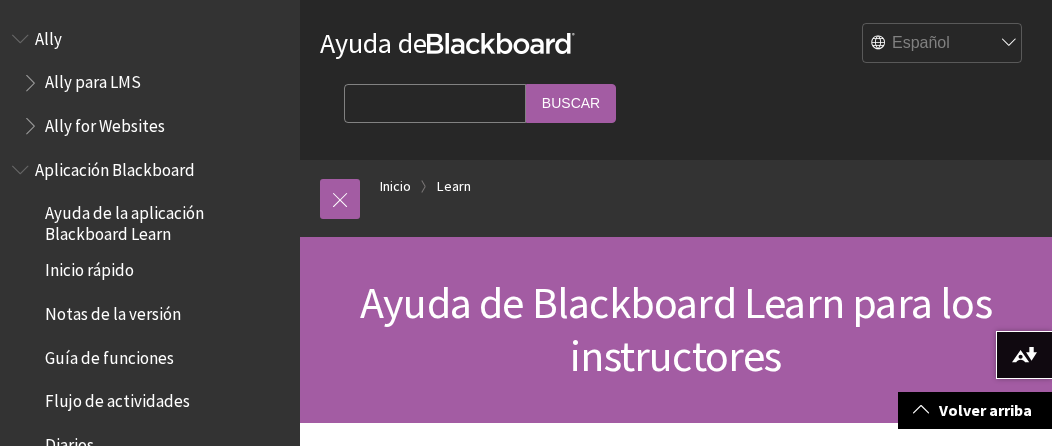 scroll, scrollTop: 296, scrollLeft: 0, axis: vertical 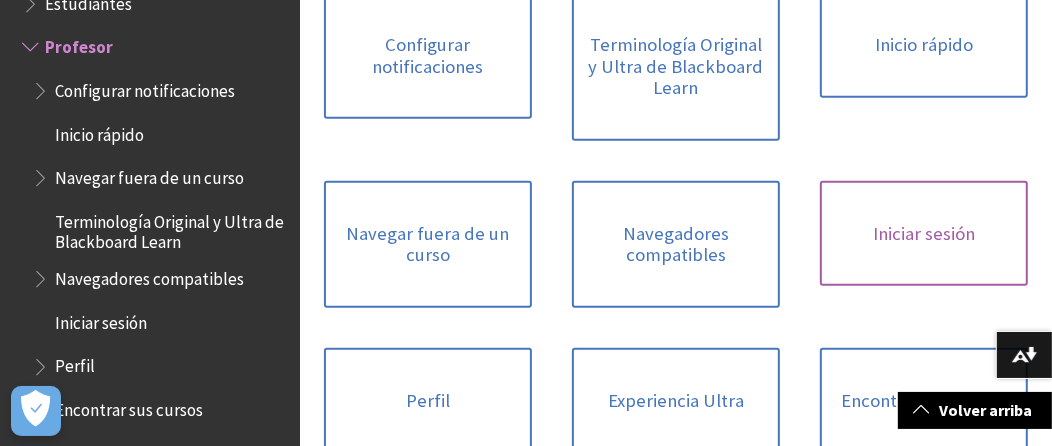 click on "Iniciar sesión" at bounding box center [924, 234] 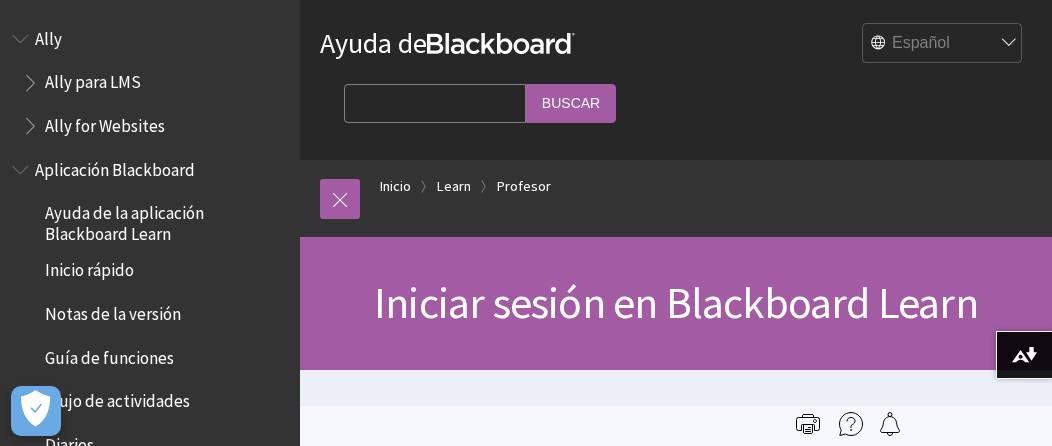 scroll, scrollTop: 0, scrollLeft: 0, axis: both 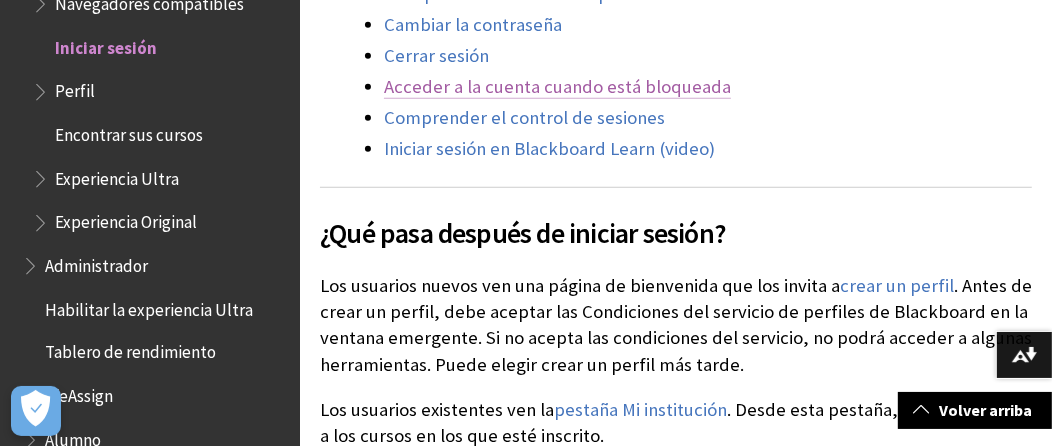 click on "Acceder a la cuenta cuando está bloqueada" at bounding box center [557, 87] 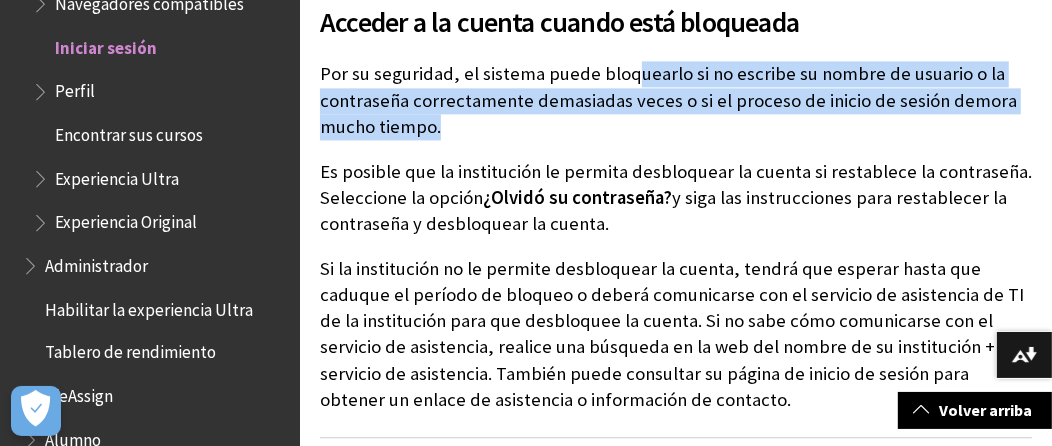 drag, startPoint x: 623, startPoint y: 78, endPoint x: 657, endPoint y: 121, distance: 54.81788 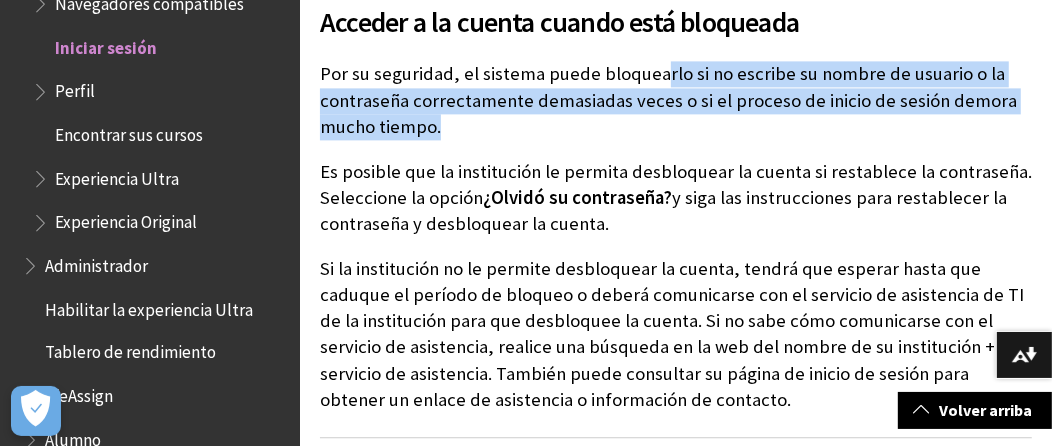 drag, startPoint x: 655, startPoint y: 72, endPoint x: 656, endPoint y: 122, distance: 50.01 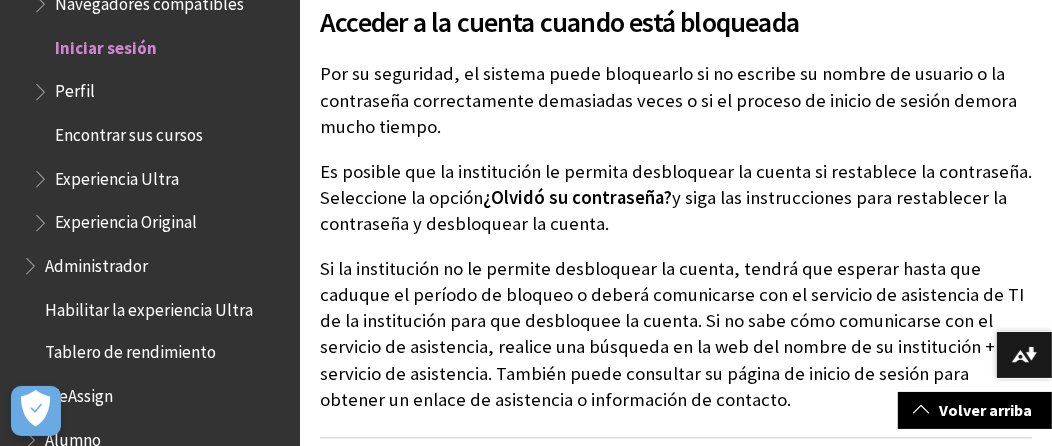 click on "Es posible que la institución le permita desbloquear la cuenta si restablece la contraseña. Seleccione la opción  ¿Olvidó su contraseña?  y siga las instrucciones para restablecer la contraseña y desbloquear la cuenta." at bounding box center [676, 198] 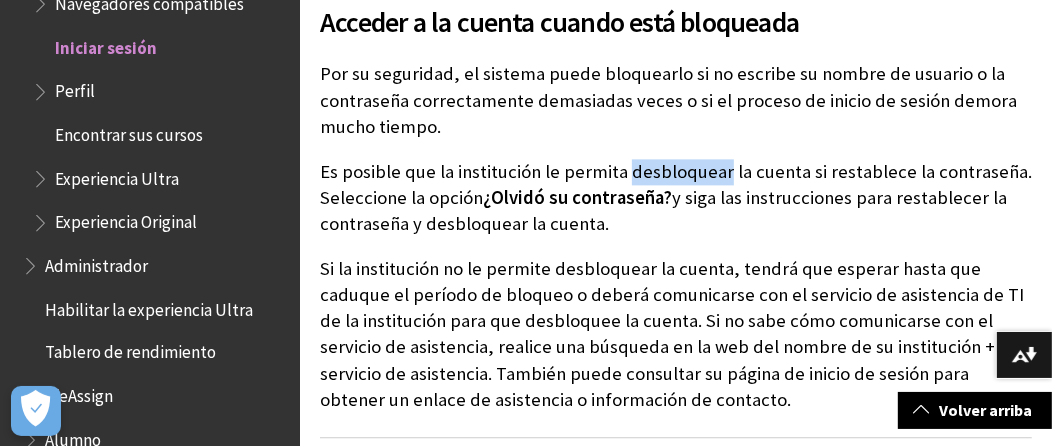 click on "Es posible que la institución le permita desbloquear la cuenta si restablece la contraseña. Seleccione la opción  ¿Olvidó su contraseña?  y siga las instrucciones para restablecer la contraseña y desbloquear la cuenta." at bounding box center (676, 198) 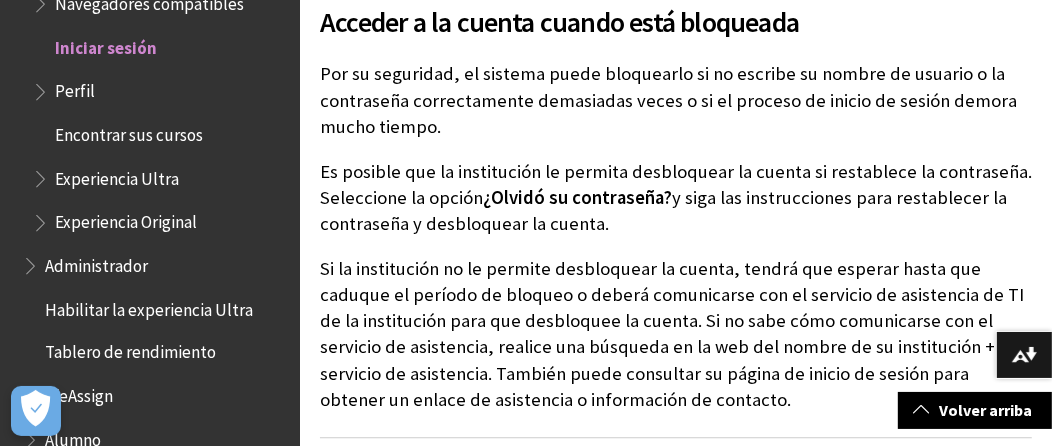 click on "¿Olvidó su contraseña?" at bounding box center (577, 197) 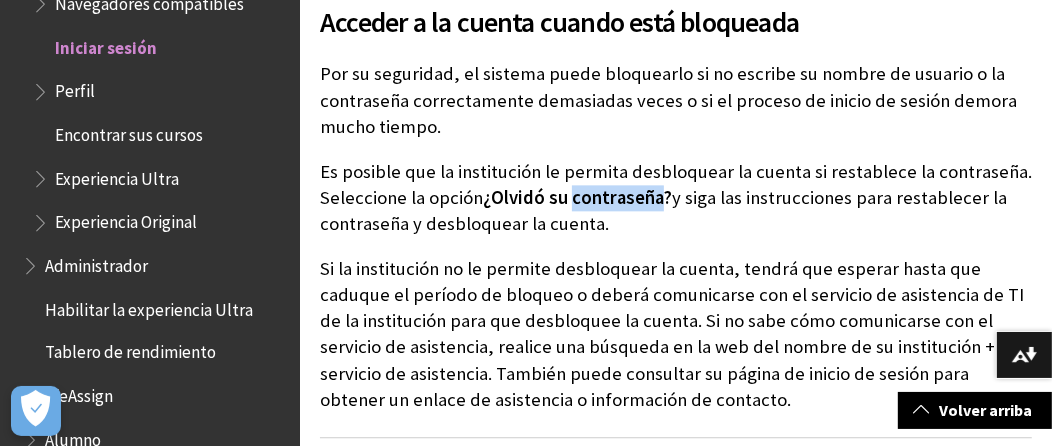 click on "¿Olvidó su contraseña?" at bounding box center (577, 197) 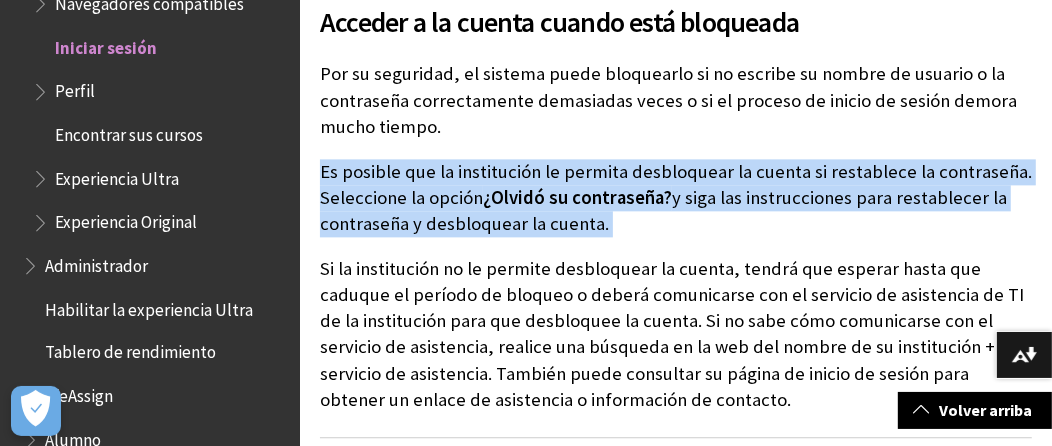 click on "¿Olvidó su contraseña?" at bounding box center (577, 197) 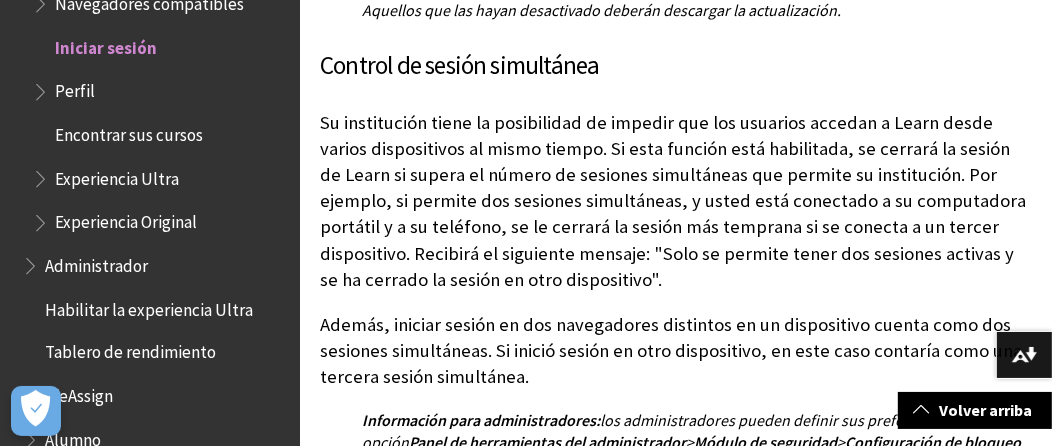 scroll, scrollTop: 4362, scrollLeft: 0, axis: vertical 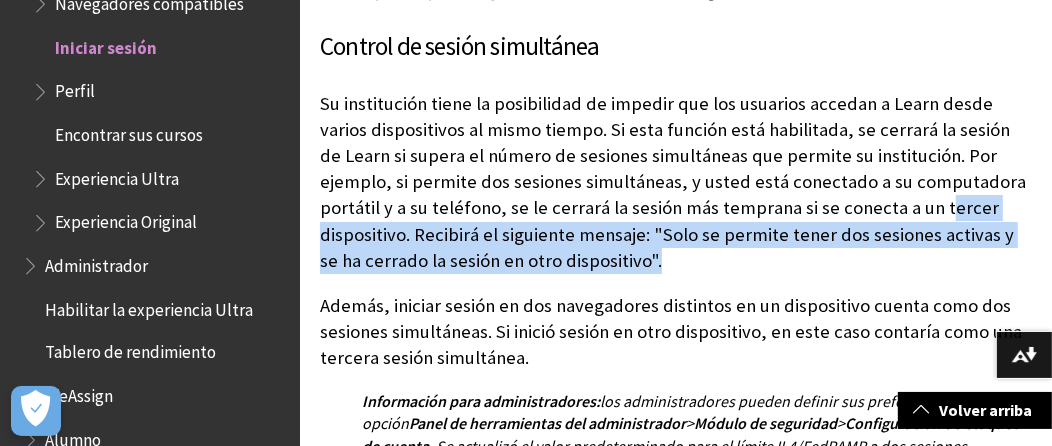 drag, startPoint x: 823, startPoint y: 210, endPoint x: 834, endPoint y: 261, distance: 52.17279 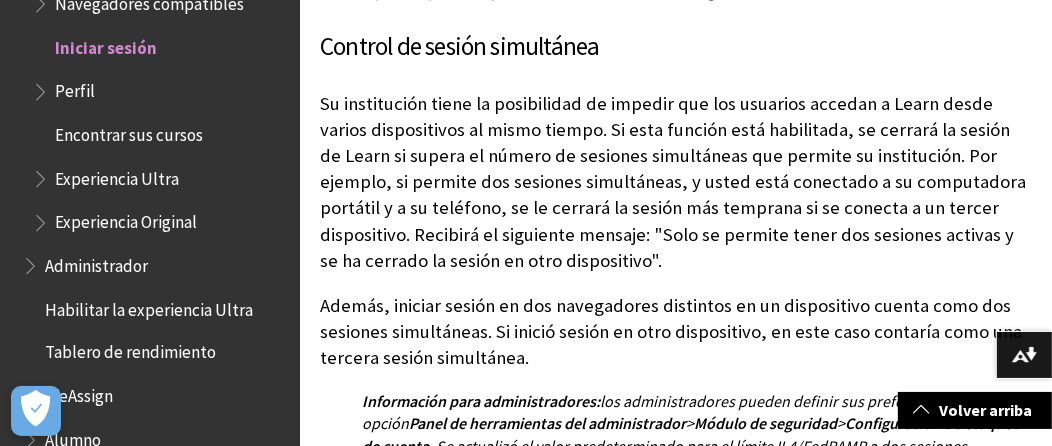 click on "Además, iniciar sesión en dos navegadores distintos en un dispositivo cuenta como dos sesiones simultáneas. Si inició sesión en otro dispositivo, en este caso contaría como una tercera sesión simultánea." at bounding box center (676, 332) 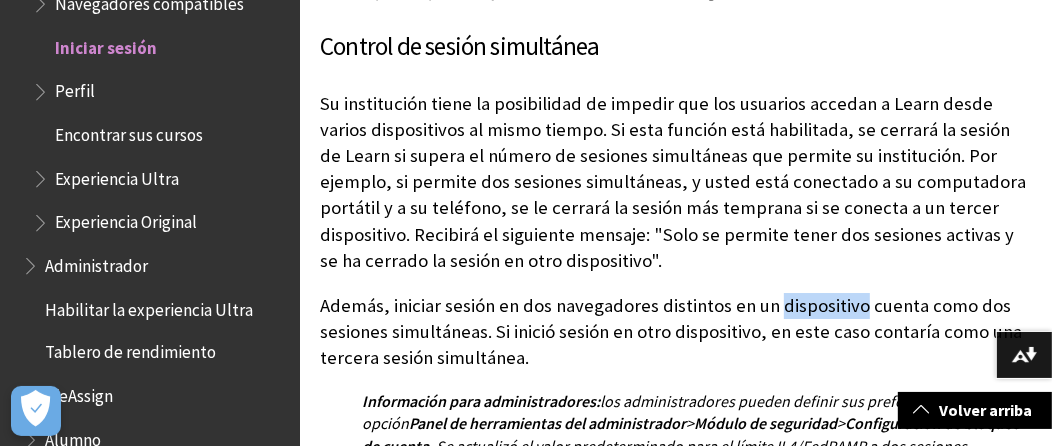 click on "Además, iniciar sesión en dos navegadores distintos en un dispositivo cuenta como dos sesiones simultáneas. Si inició sesión en otro dispositivo, en este caso contaría como una tercera sesión simultánea." at bounding box center [676, 332] 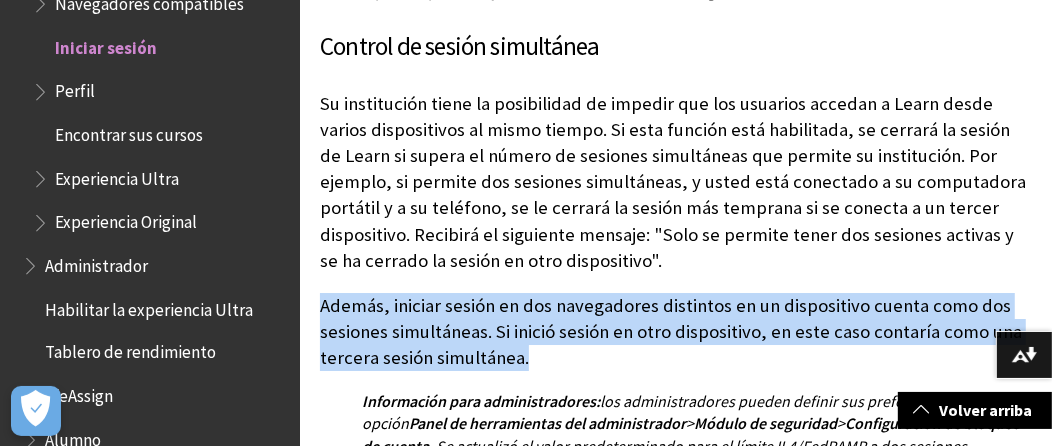 click on "Además, iniciar sesión en dos navegadores distintos en un dispositivo cuenta como dos sesiones simultáneas. Si inició sesión en otro dispositivo, en este caso contaría como una tercera sesión simultánea." at bounding box center [676, 332] 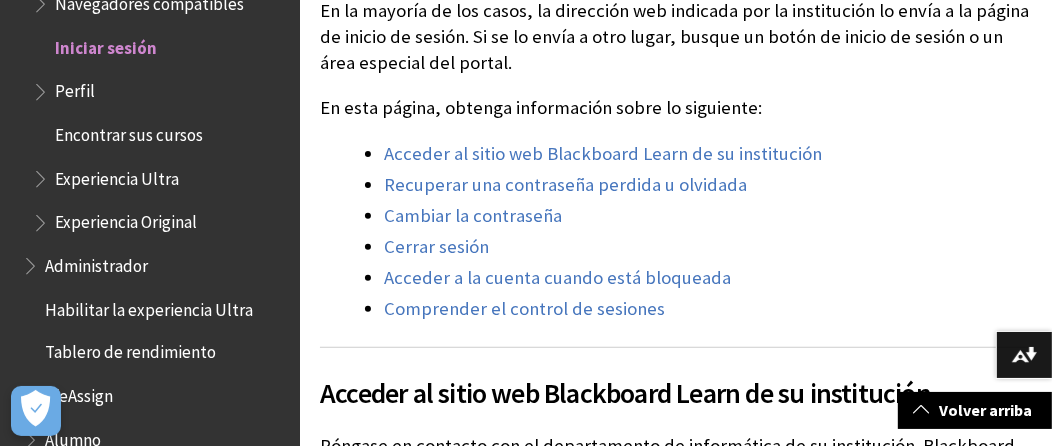scroll, scrollTop: 5143, scrollLeft: 0, axis: vertical 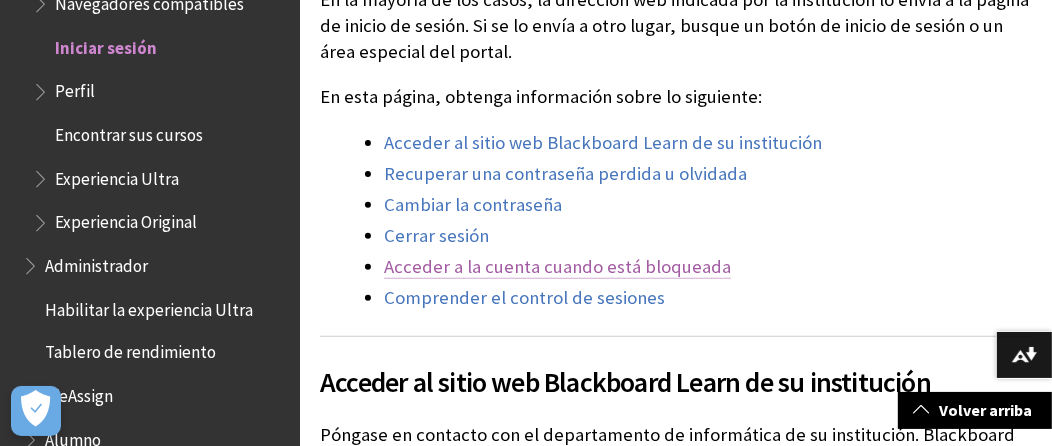 click on "Acceder a la cuenta cuando está bloqueada" at bounding box center [557, 267] 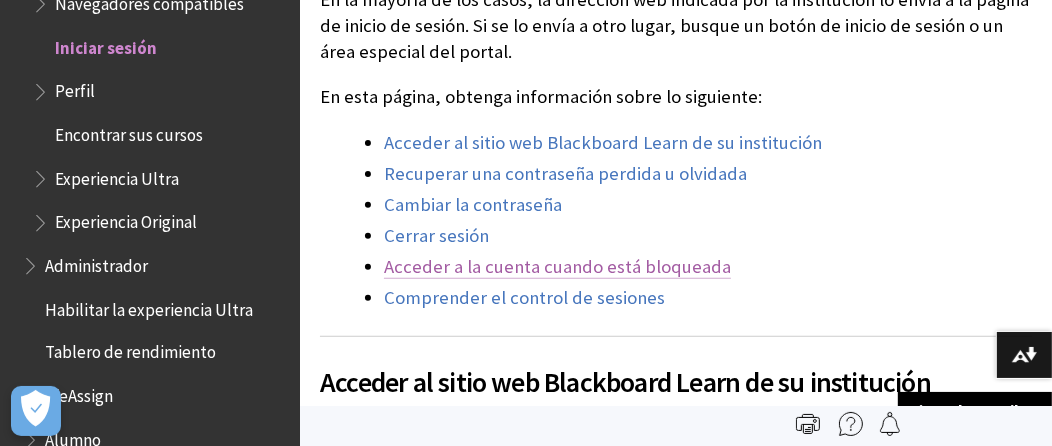 scroll, scrollTop: 2802, scrollLeft: 0, axis: vertical 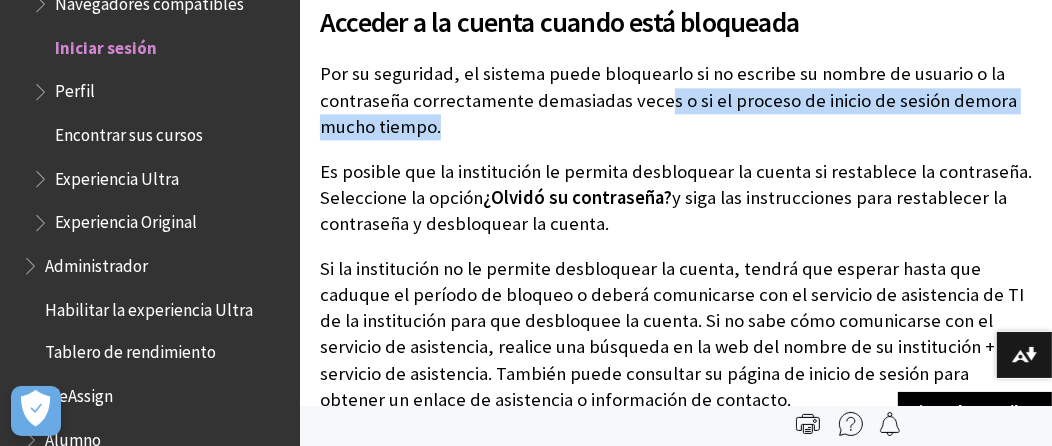 drag, startPoint x: 658, startPoint y: 86, endPoint x: 654, endPoint y: 121, distance: 35.22783 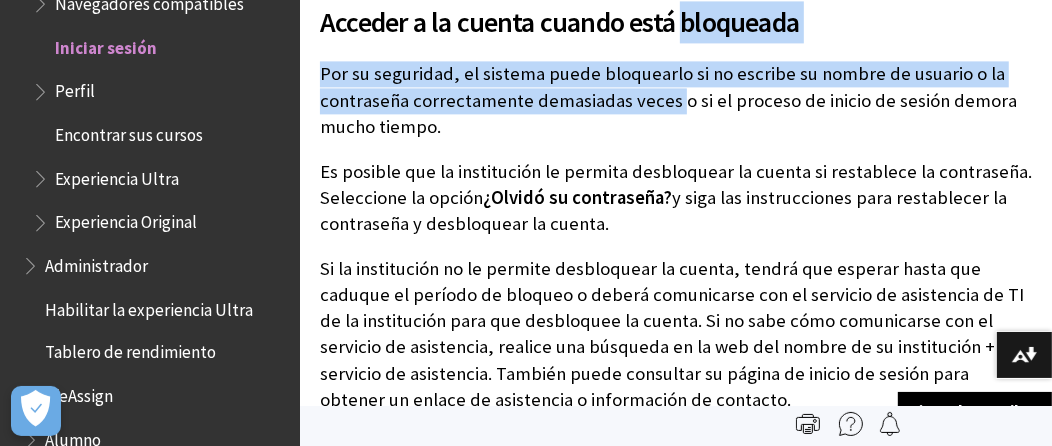 drag, startPoint x: 678, startPoint y: 20, endPoint x: 674, endPoint y: 99, distance: 79.101204 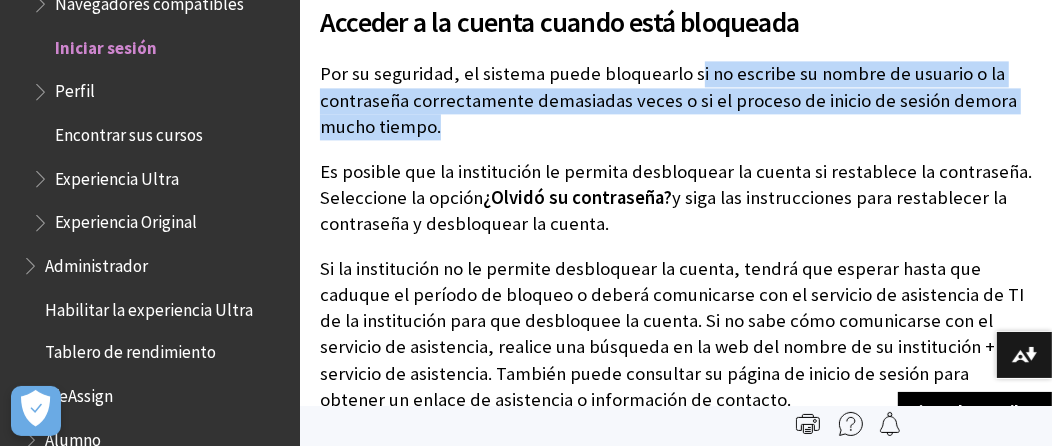 drag, startPoint x: 688, startPoint y: 62, endPoint x: 687, endPoint y: 125, distance: 63.007935 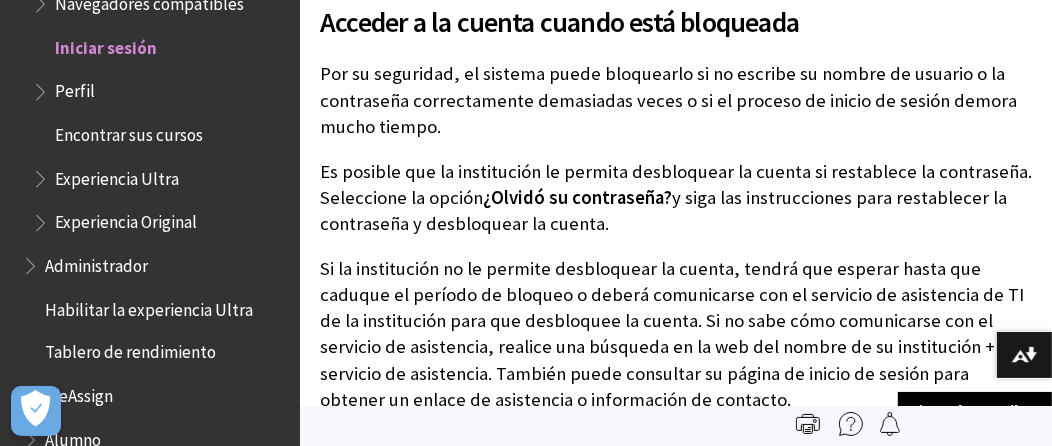 click on "Es posible que la institución le permita desbloquear la cuenta si restablece la contraseña. Seleccione la opción  ¿Olvidó su contraseña?  y siga las instrucciones para restablecer la contraseña y desbloquear la cuenta." at bounding box center (676, 198) 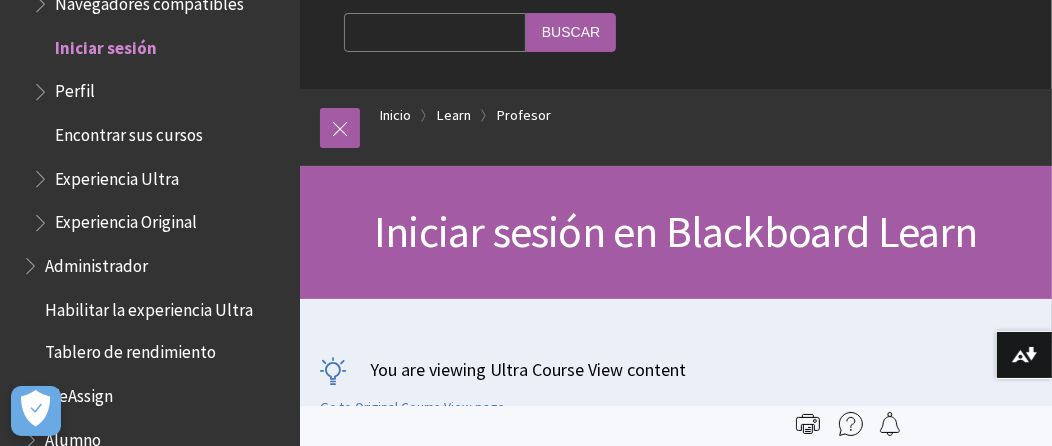 scroll, scrollTop: 0, scrollLeft: 0, axis: both 